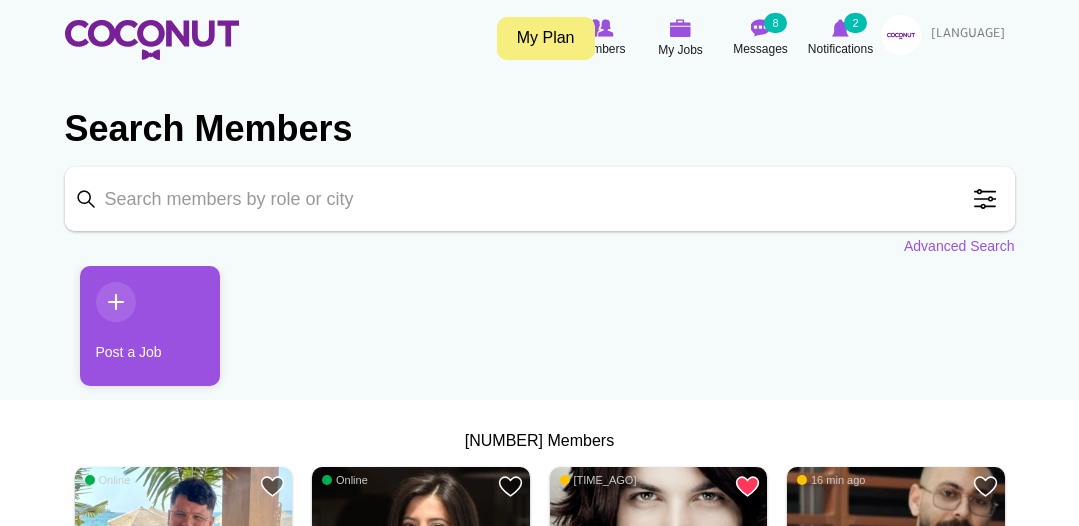 scroll, scrollTop: 0, scrollLeft: 0, axis: both 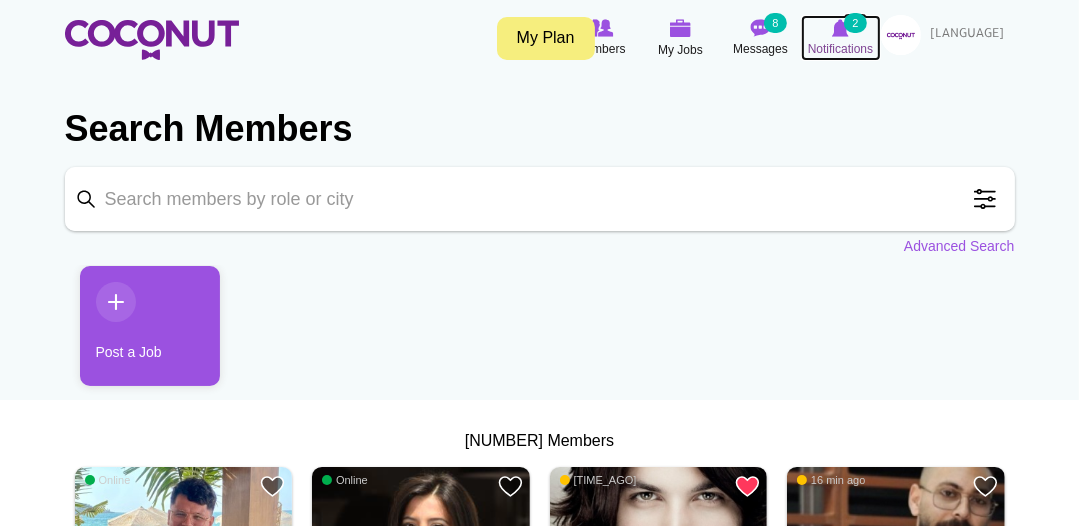 click on "Notifications" at bounding box center [840, 49] 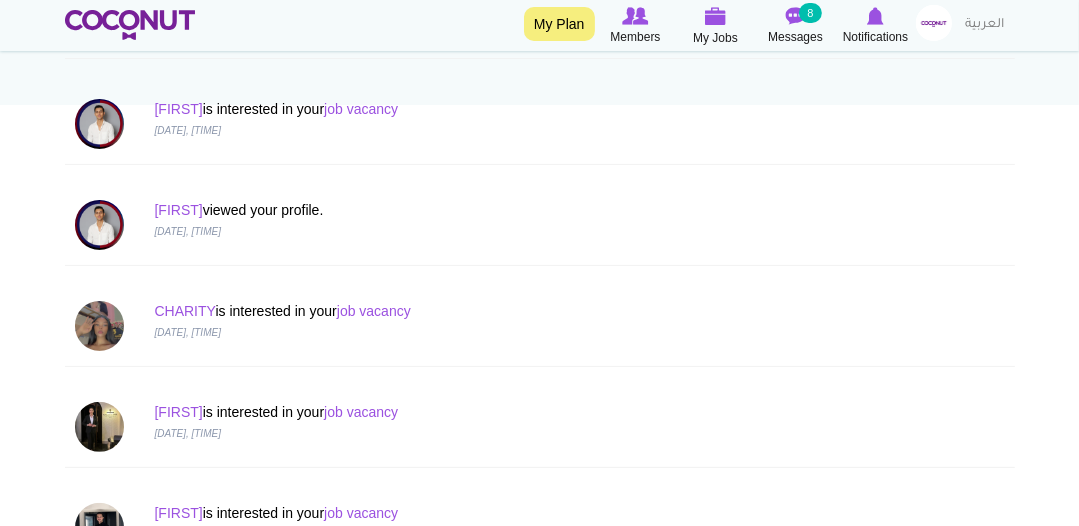 scroll, scrollTop: 0, scrollLeft: 0, axis: both 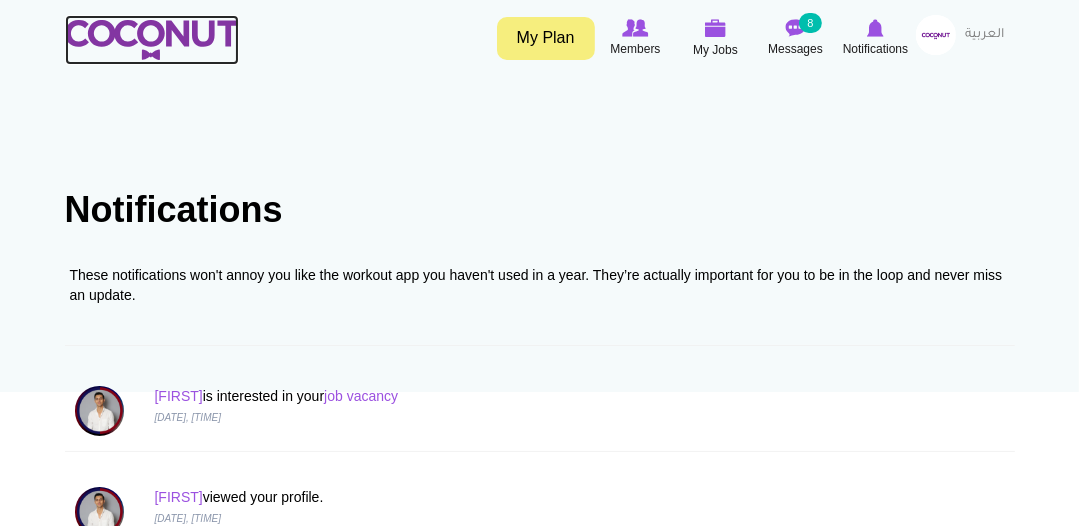 click at bounding box center (152, 40) 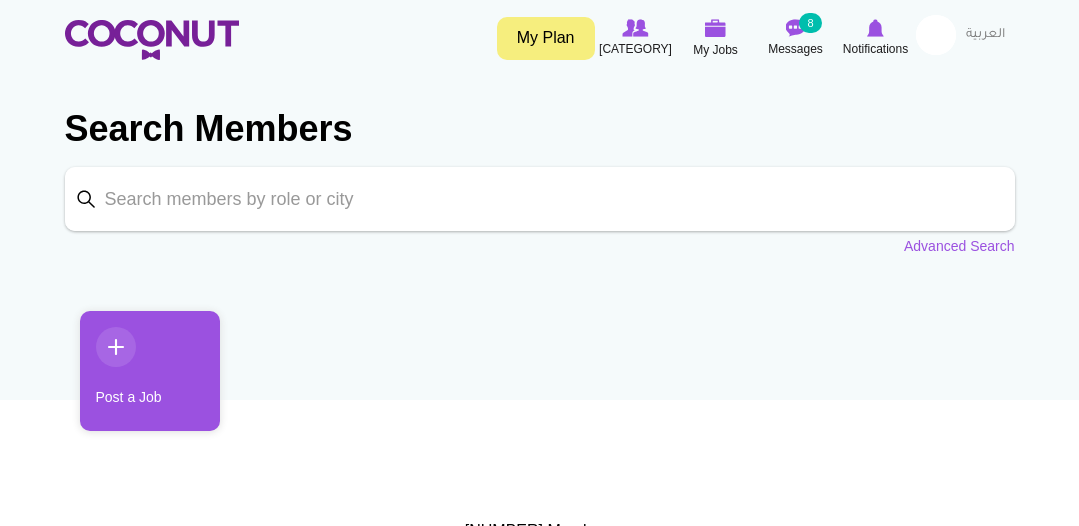 scroll, scrollTop: 0, scrollLeft: 0, axis: both 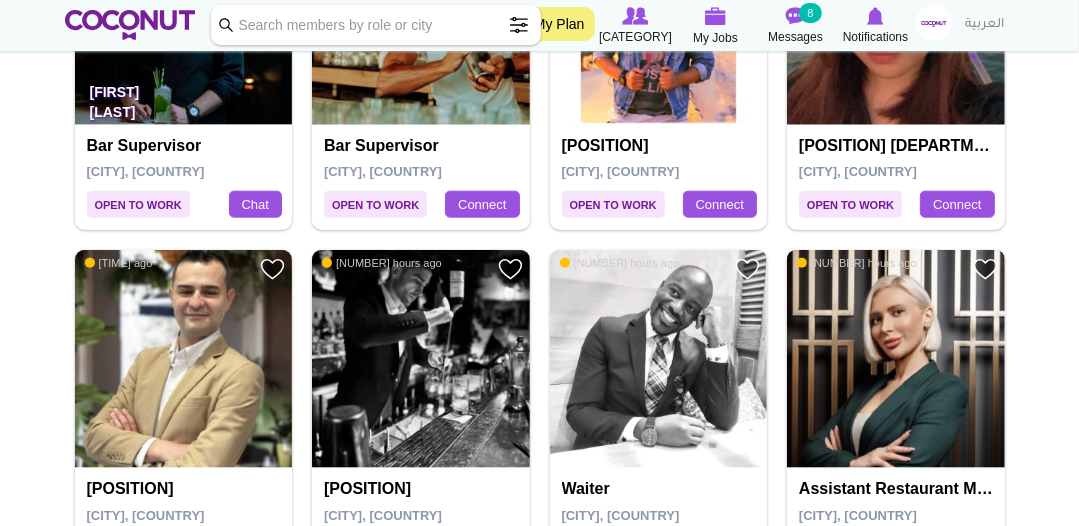 click at bounding box center (896, 359) 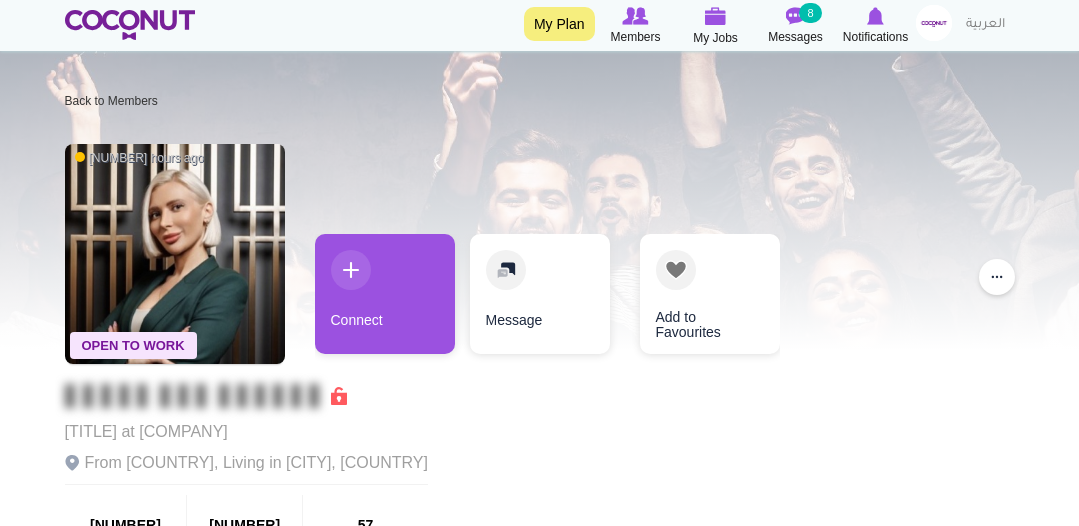 scroll, scrollTop: 125, scrollLeft: 0, axis: vertical 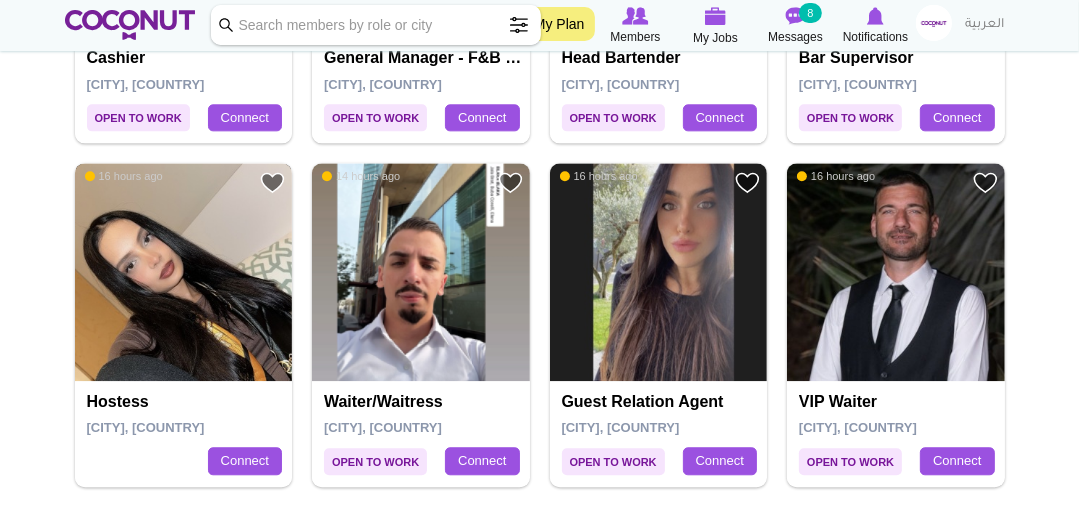 drag, startPoint x: 496, startPoint y: 275, endPoint x: 240, endPoint y: 276, distance: 256.00195 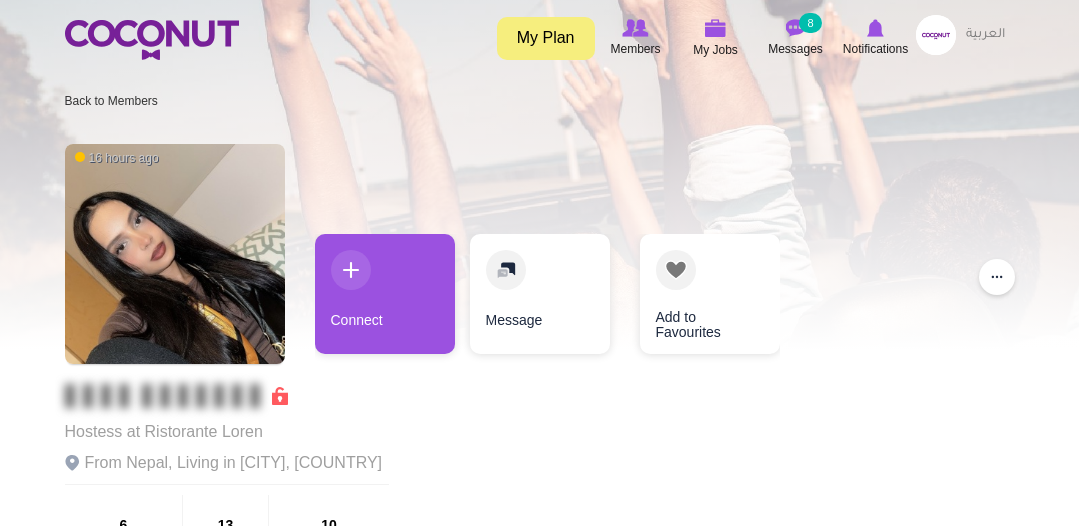 scroll, scrollTop: 0, scrollLeft: 0, axis: both 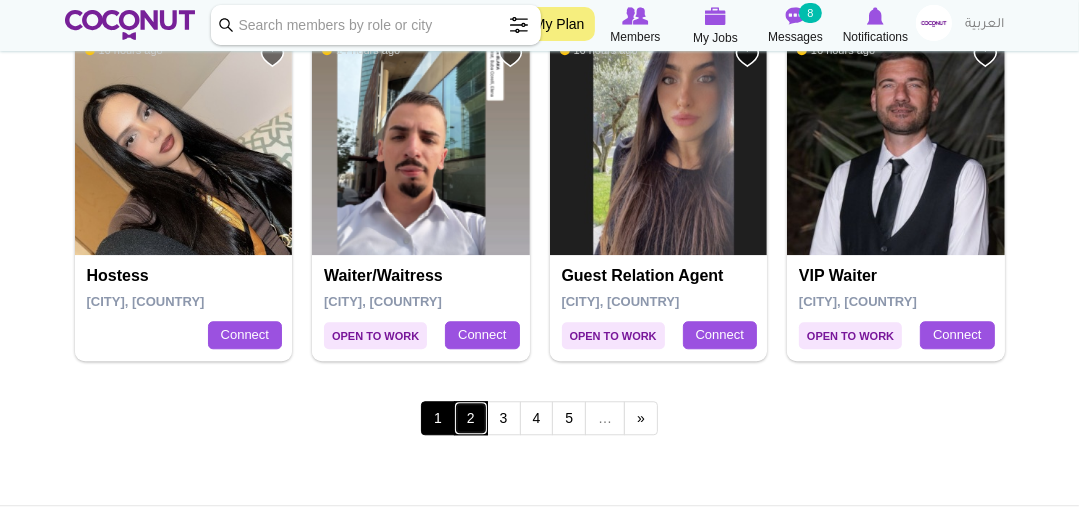 click on "2" at bounding box center (471, 418) 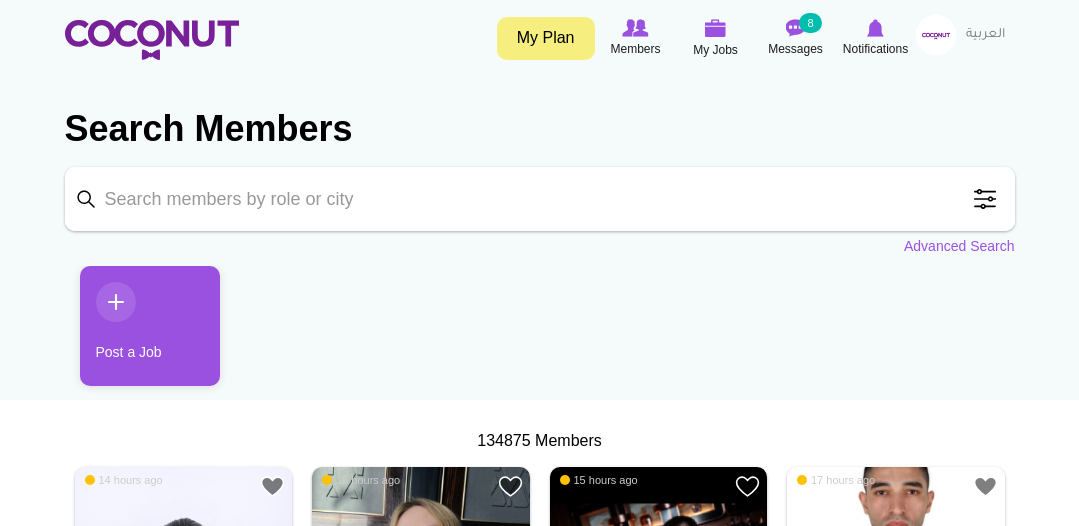 scroll, scrollTop: 0, scrollLeft: 0, axis: both 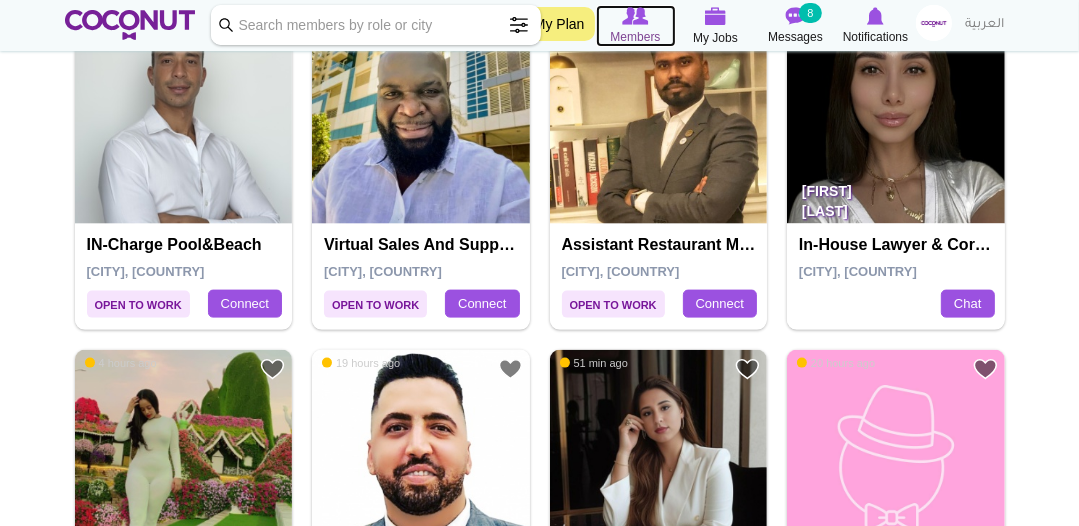 click on "Members" at bounding box center [635, 37] 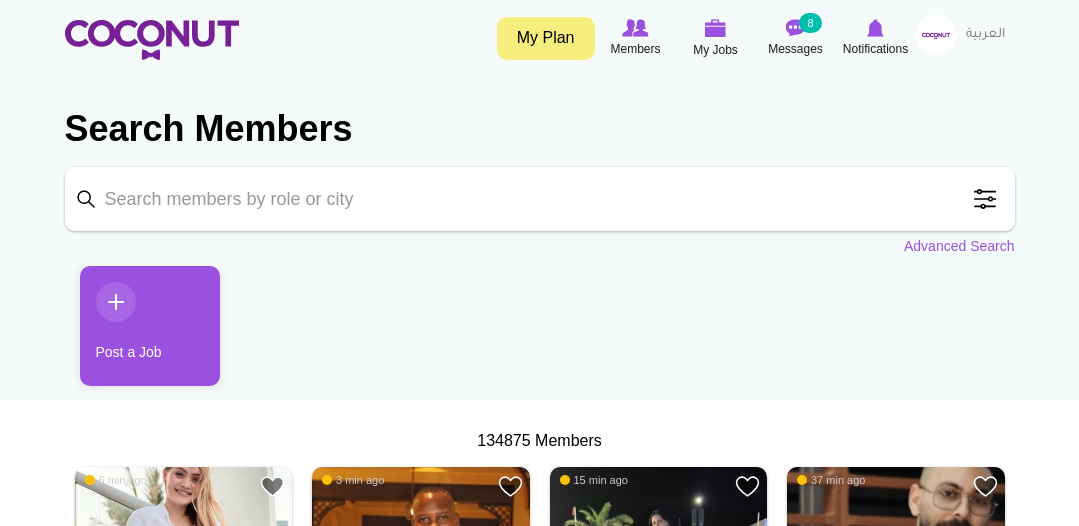 scroll, scrollTop: 0, scrollLeft: 0, axis: both 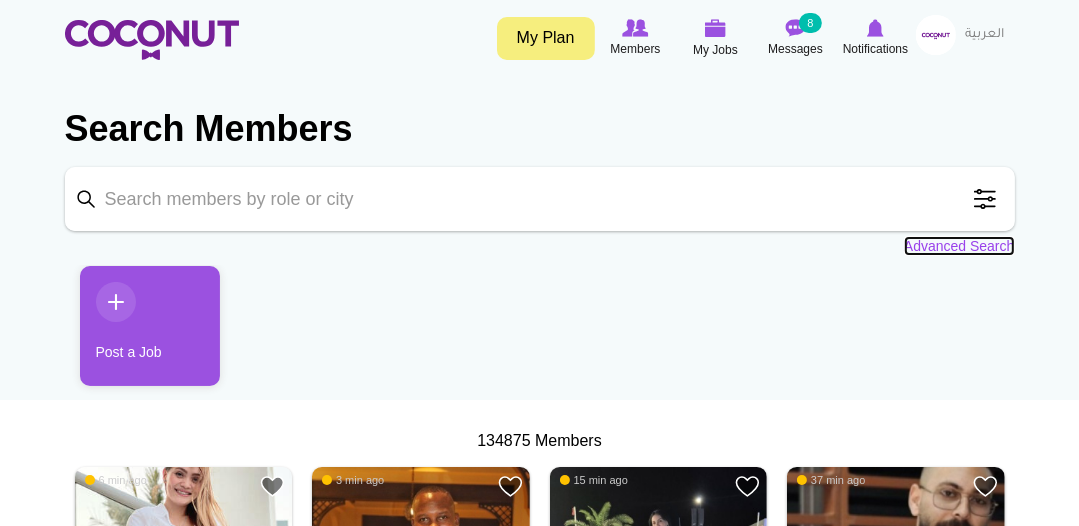 click on "Advanced Search" at bounding box center [959, 246] 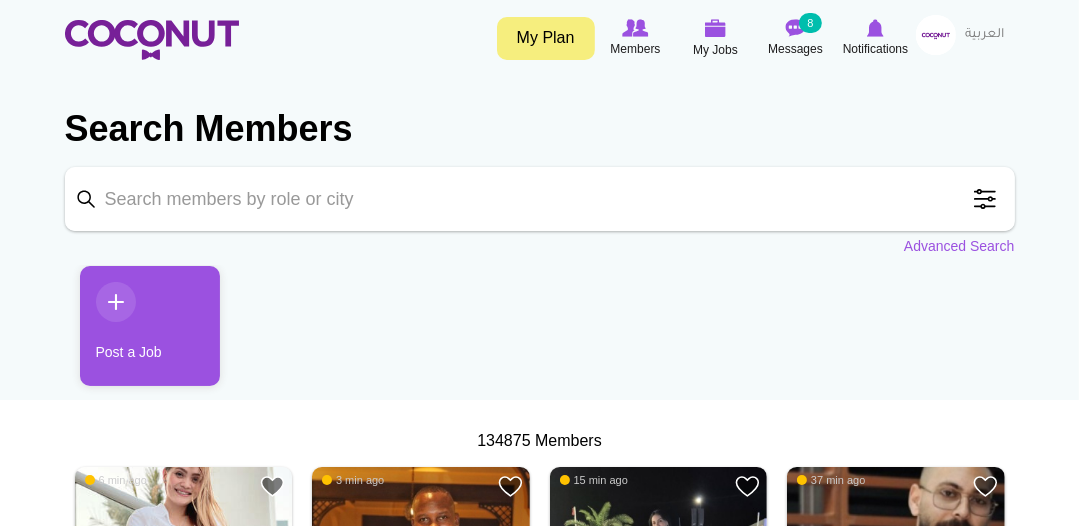 click at bounding box center [985, 199] 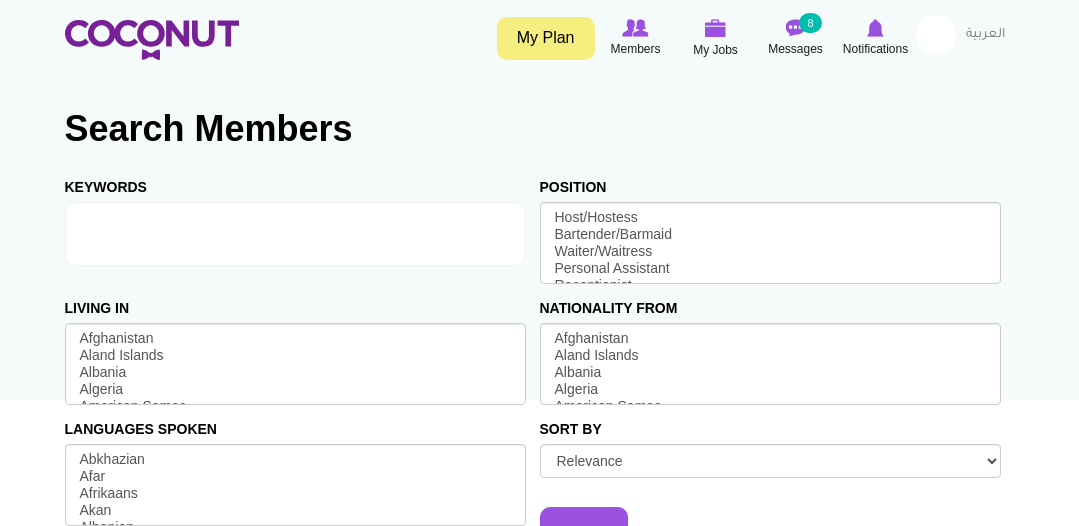 scroll, scrollTop: 0, scrollLeft: 0, axis: both 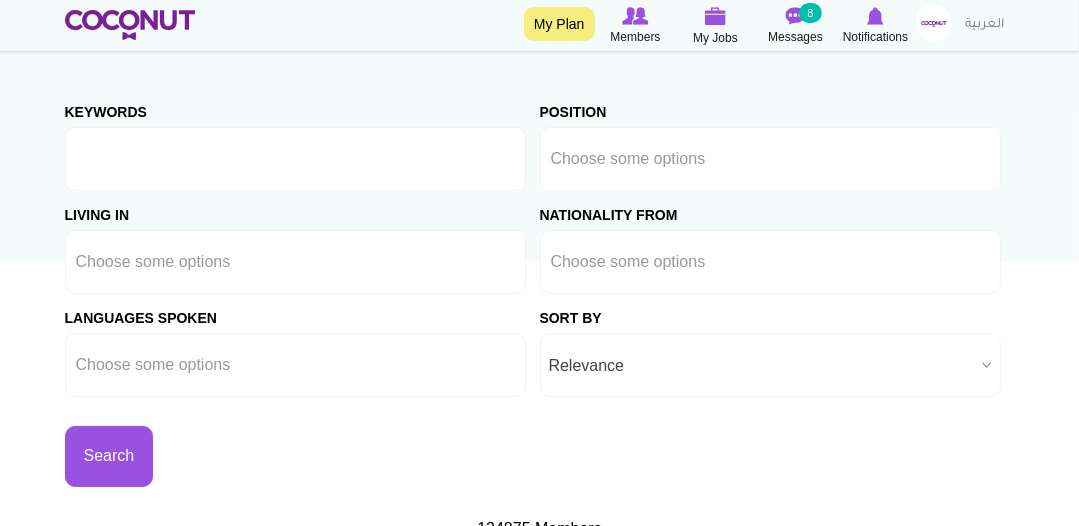 type 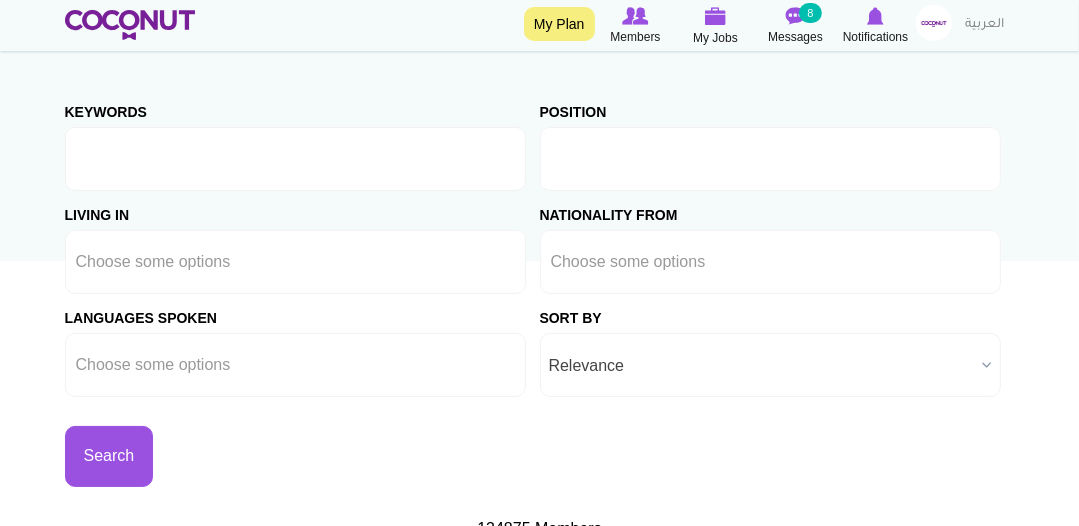click at bounding box center (770, 159) 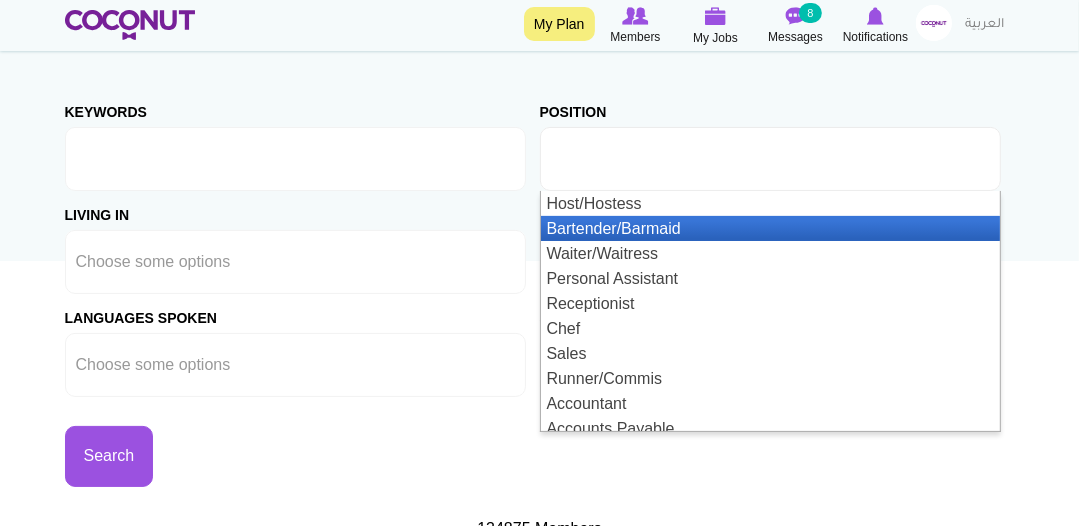 click on "Bartender/Barmaid" at bounding box center (770, 228) 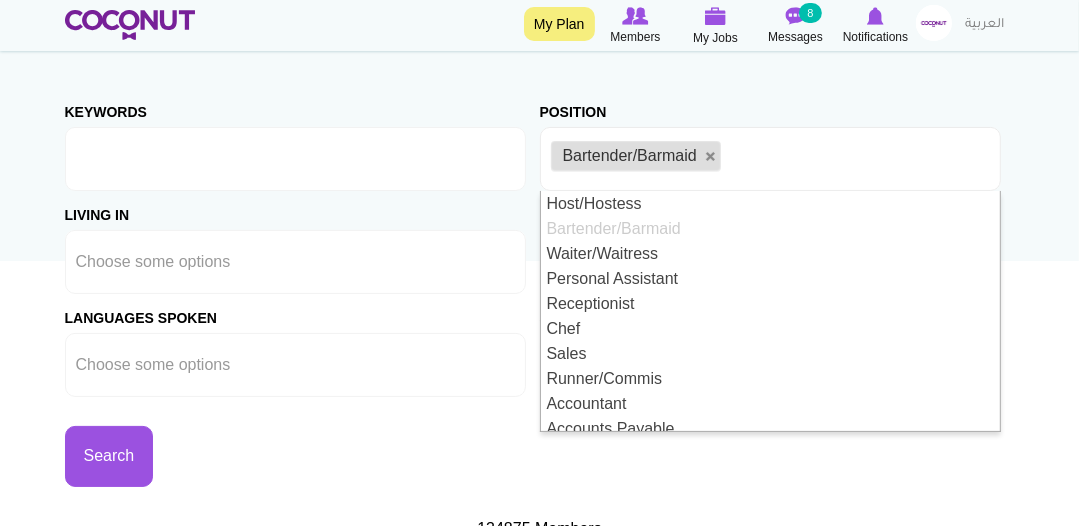 click on "Toggle navigation
My Plan
Members
My Jobs
Post a Job
Messages
8
Notifications
My Profile" at bounding box center [539, 2148] 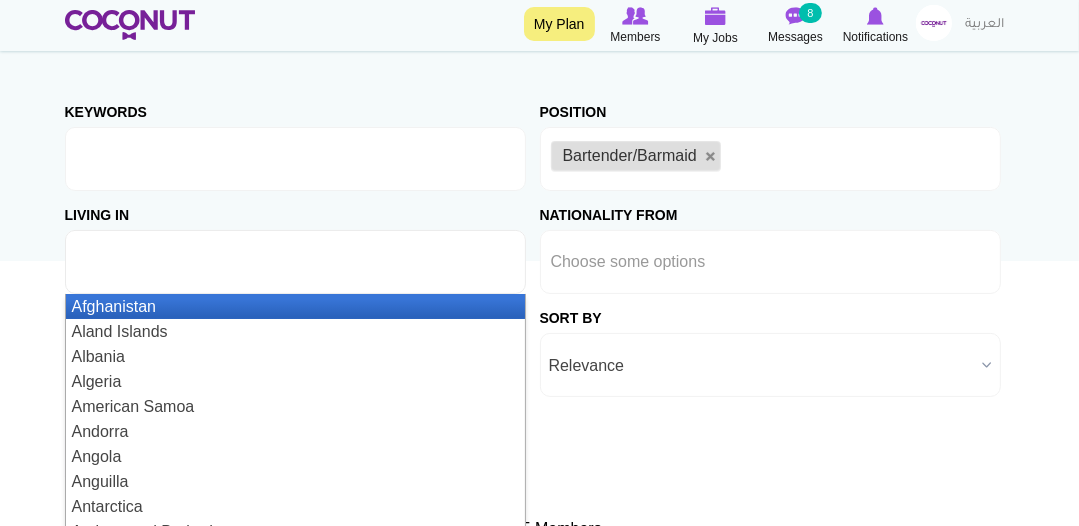 click at bounding box center (295, 262) 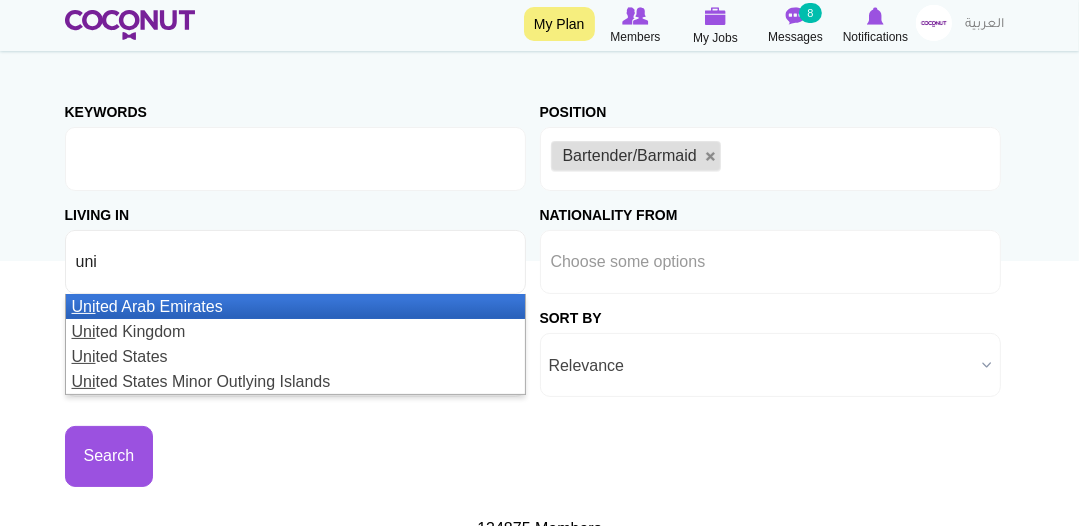 type on "uni" 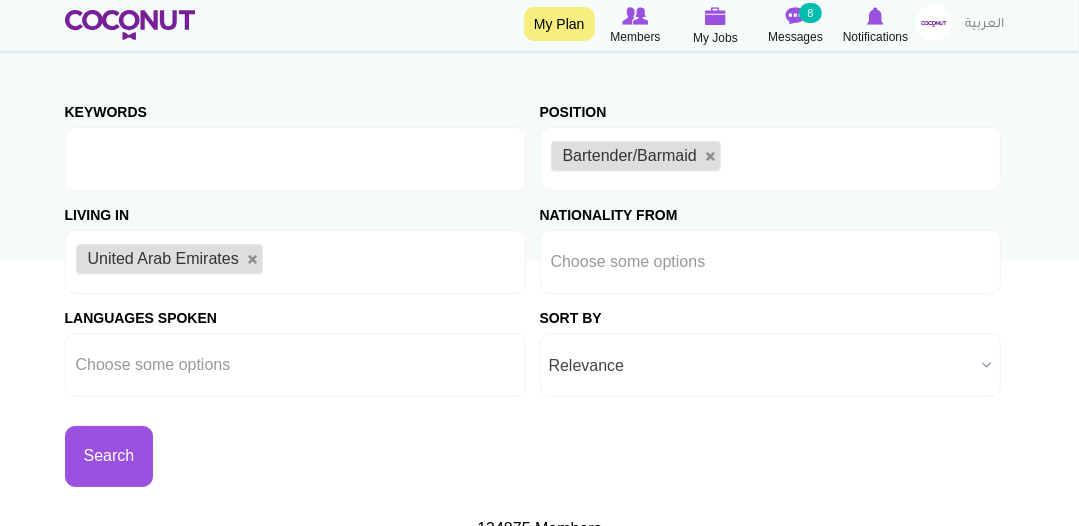 click on "Keywords
Position
Host/Hostess Bartender/Barmaid Waiter/Waitress Personal Assistant Receptionist Chef Sales Runner/Commis Accountant Accounts Payable Administrations Assistant Club Manager Assistant Door Manager Assistant General Manager Assistant Reservation Manager Assistant Restaurant Manager Bar Back Bar Manager Bar Manager Bar Supervisor Barista Brand ambassador Beverage Manager Butler Cabin Crew Cashier Chef de partie Club Manager Cocktail Waiter/Waitress Concierge Customer Service Dancer Demi Chef De Partie Director of Recruitment DJ Door Manager Driver Entertainer Entertainment Director Events Coordinator Events Manager Executive Chef F & B Director F & B Manager Fitness Trainer Floor Manager Floor Supervisor Front Of The House Manager General Manager Guest Relations Agent Guest Relations Manager Head Chef" at bounding box center (540, 287) 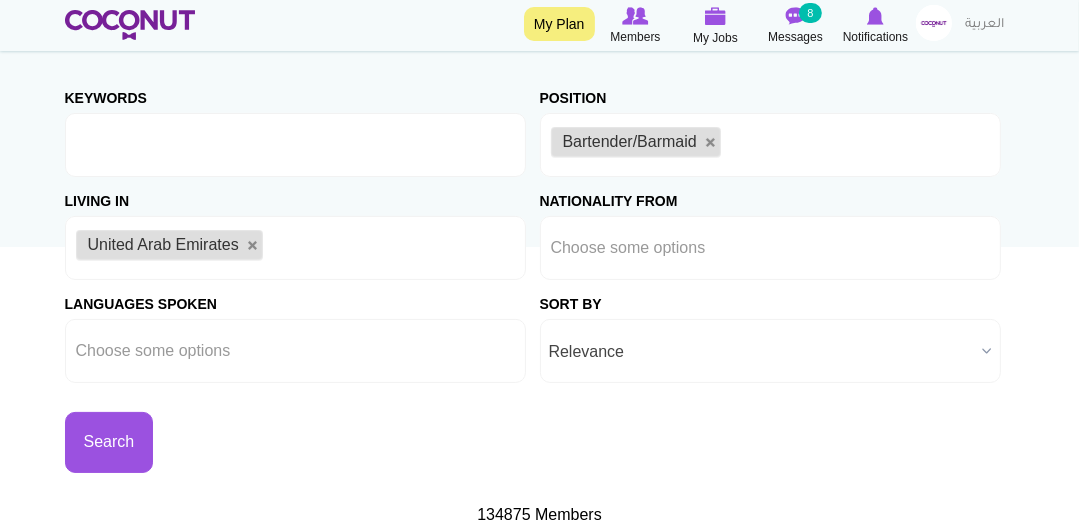 scroll, scrollTop: 116, scrollLeft: 0, axis: vertical 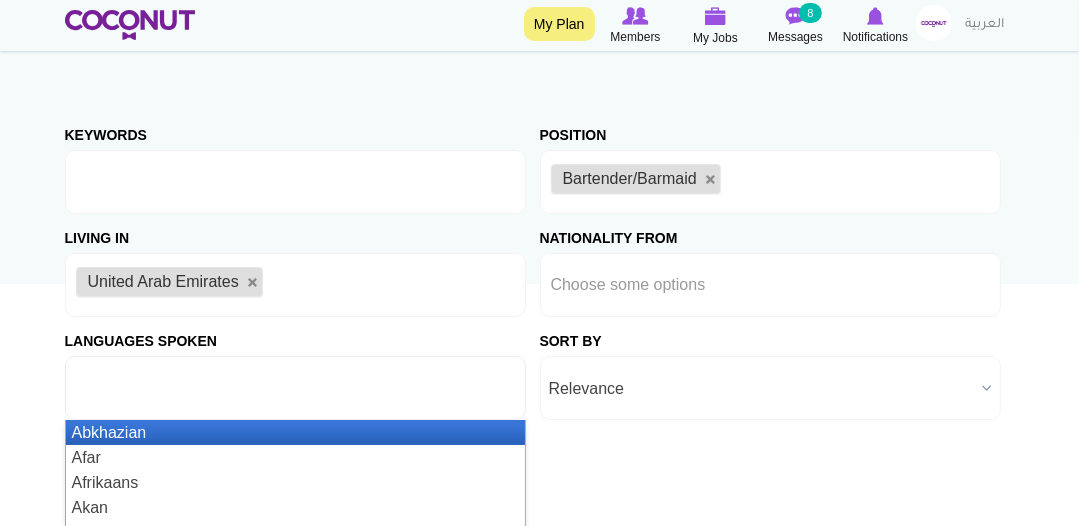 click at bounding box center (295, 388) 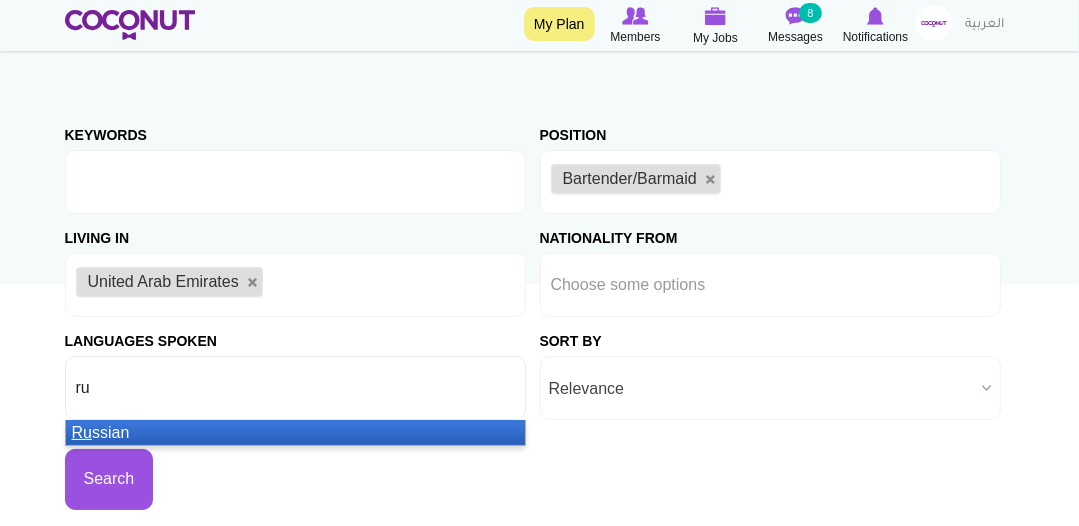 type on "ru" 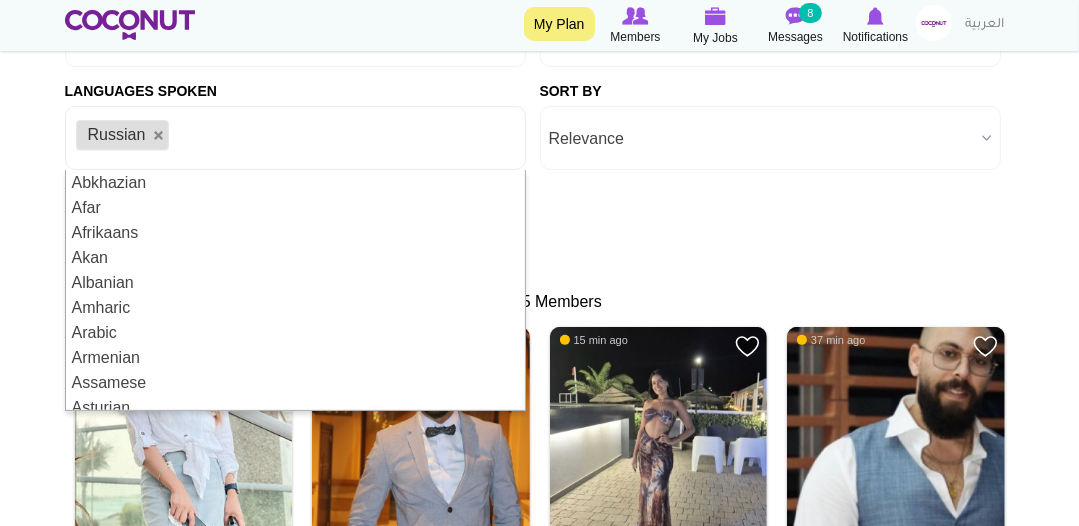 scroll, scrollTop: 373, scrollLeft: 0, axis: vertical 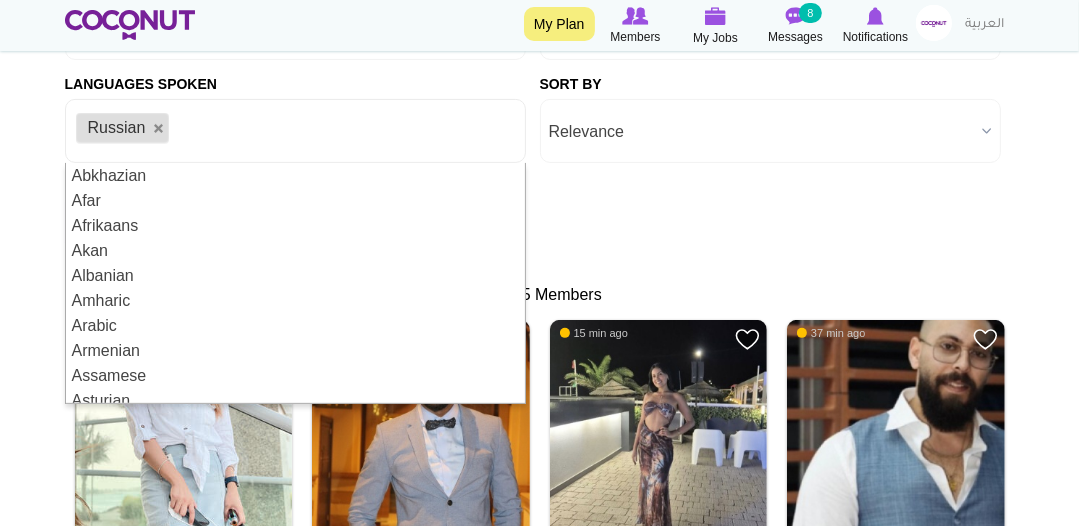 click on "Toggle navigation
My Plan
Members
My Jobs
Post a Job
Messages
8
Notifications
My Profile" at bounding box center [539, 1914] 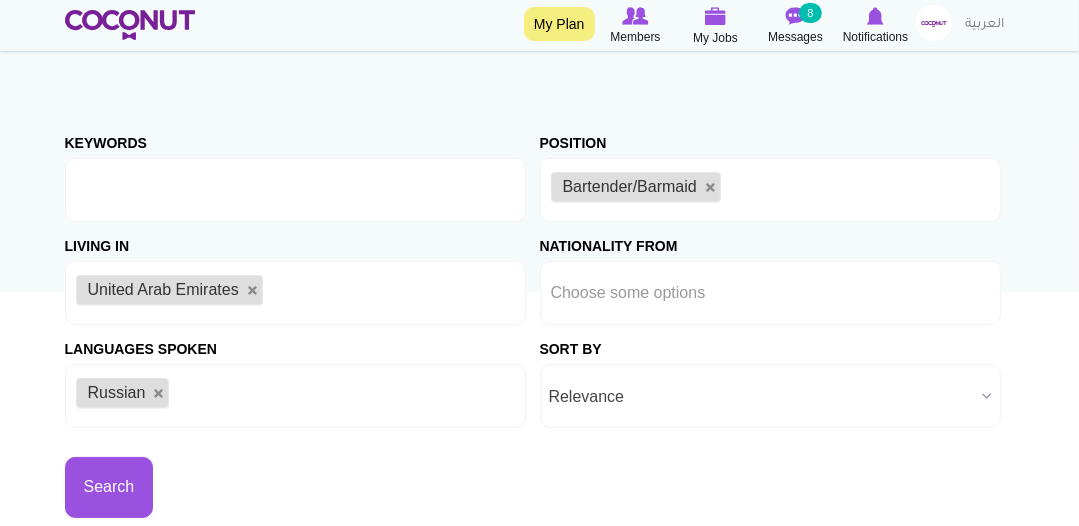 scroll, scrollTop: 0, scrollLeft: 0, axis: both 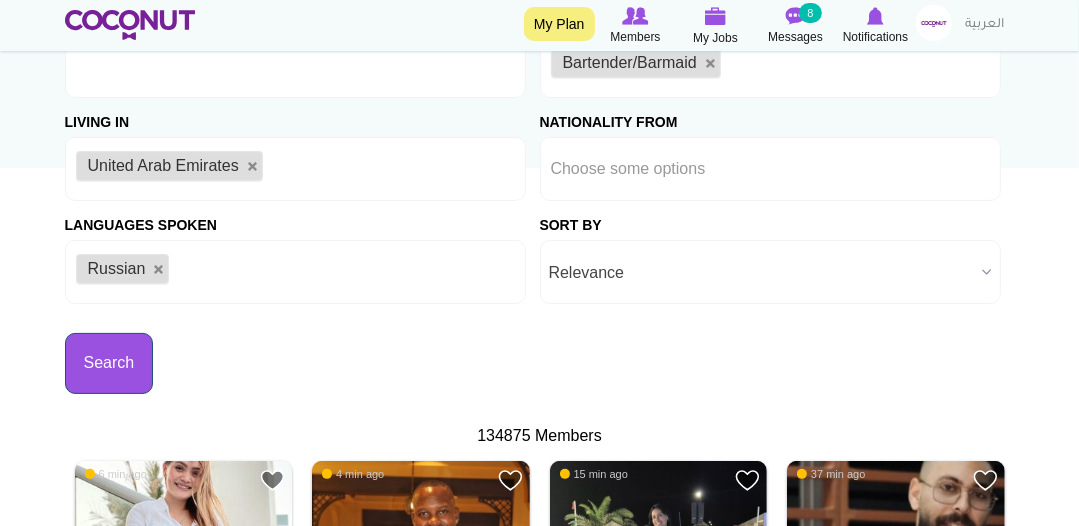 click on "Search" at bounding box center [109, 363] 